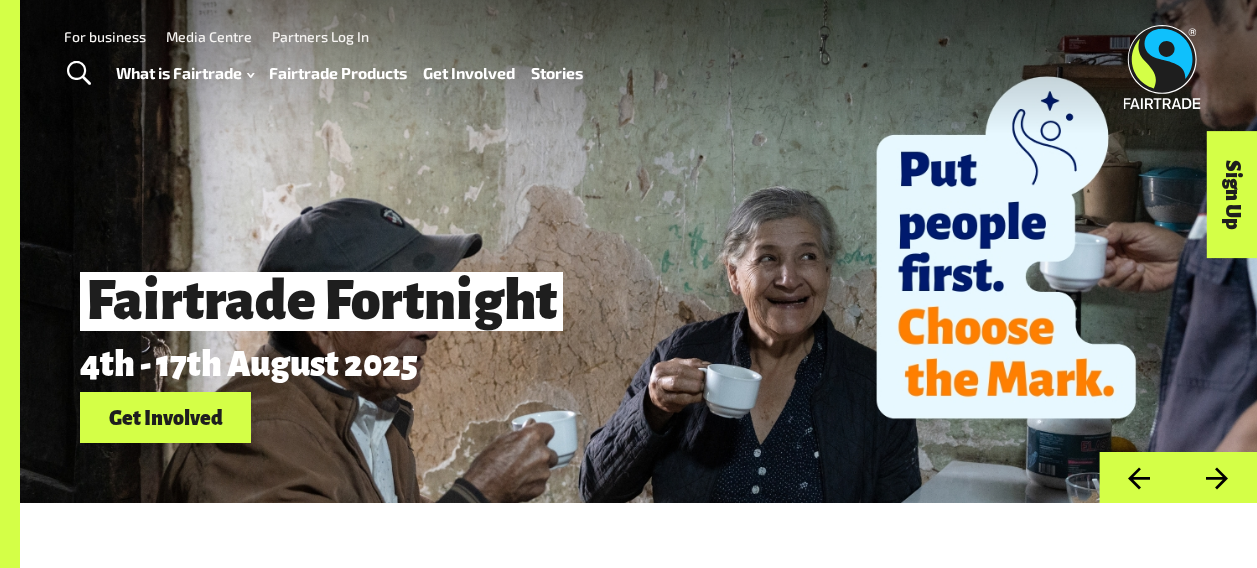 scroll, scrollTop: 0, scrollLeft: 0, axis: both 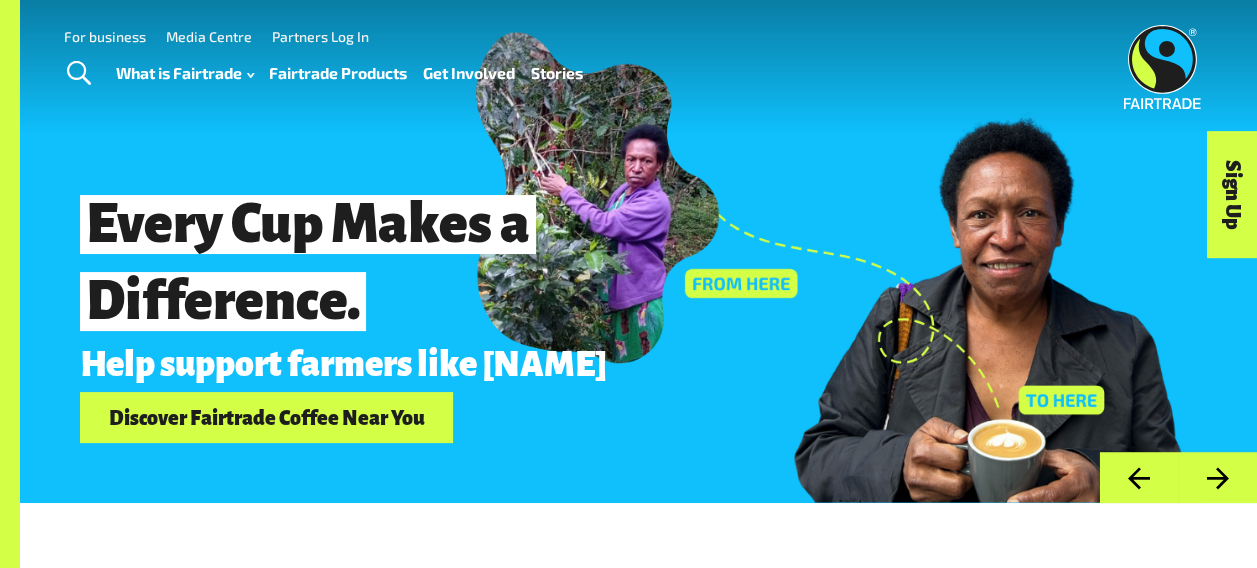click on "Stories" at bounding box center [557, 73] 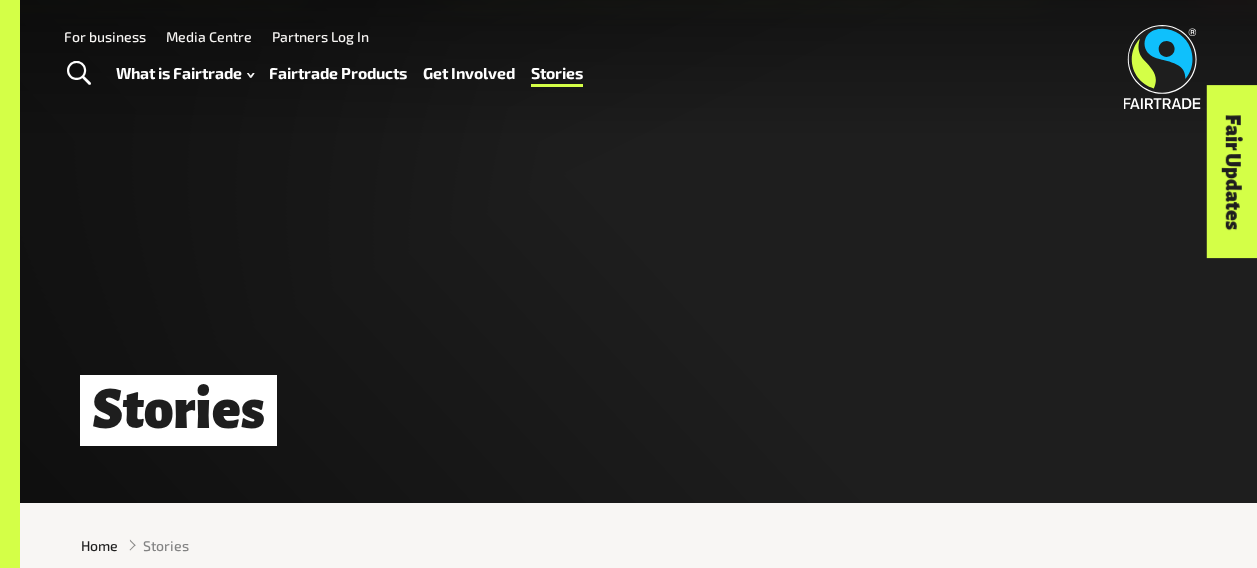 scroll, scrollTop: 0, scrollLeft: 0, axis: both 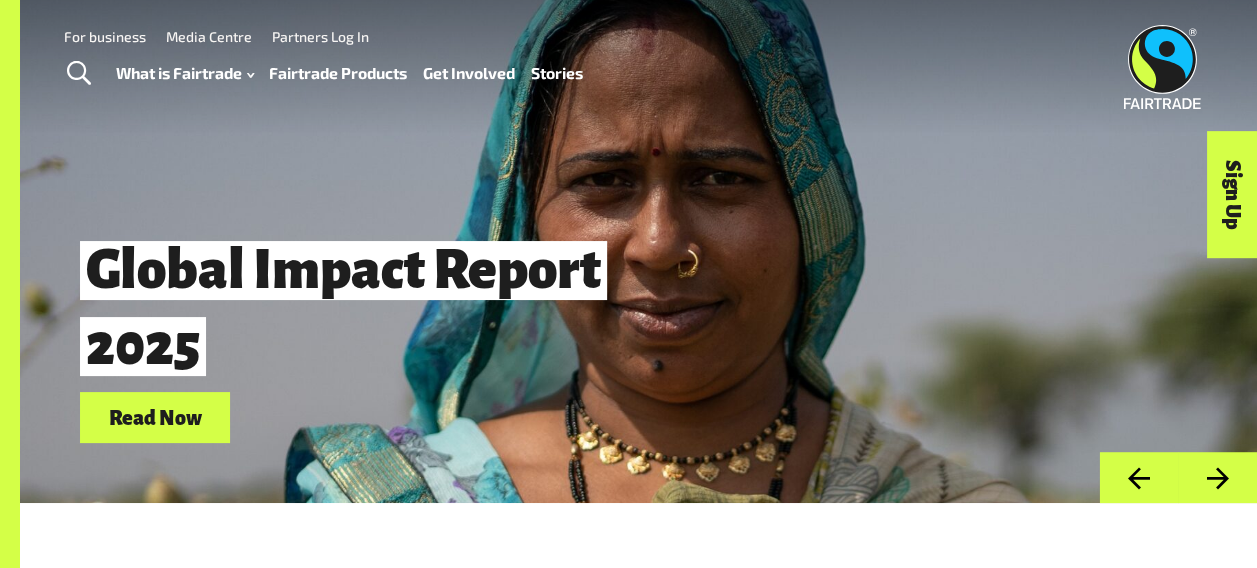 click on "Fairtrade Products" at bounding box center (338, 73) 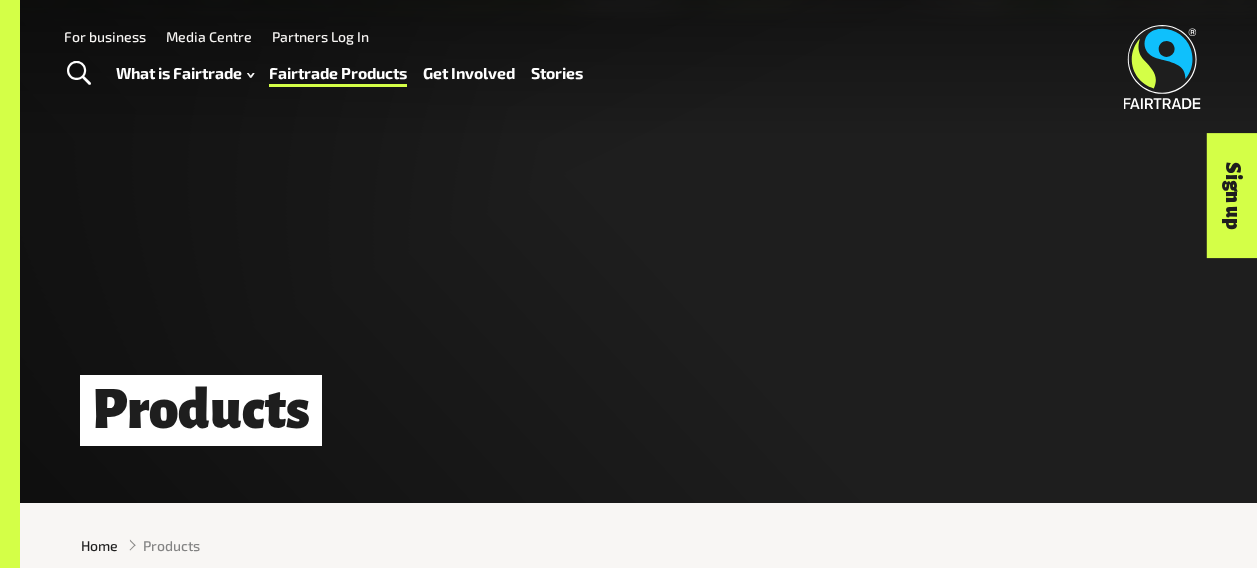 scroll, scrollTop: 0, scrollLeft: 0, axis: both 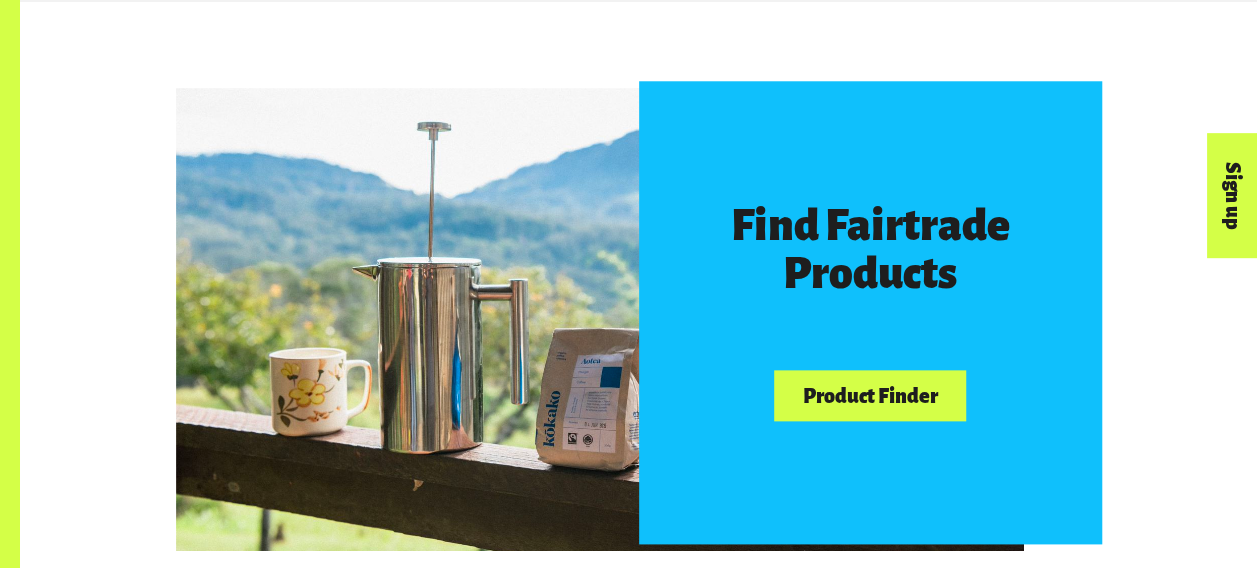 click on "Product Finder" at bounding box center [870, 395] 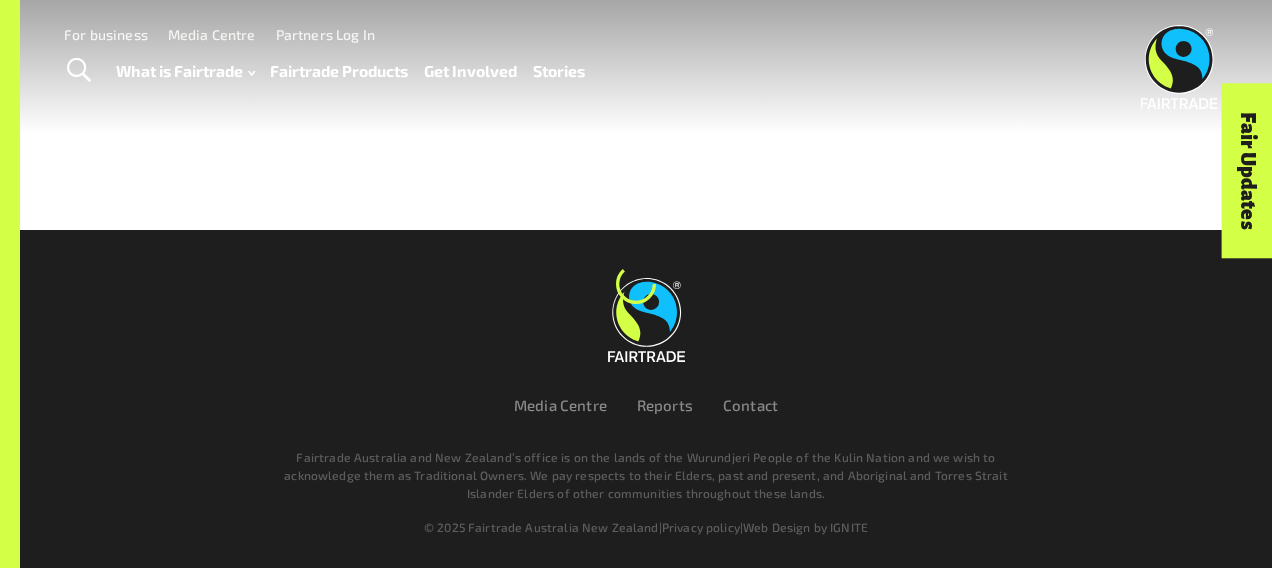 scroll, scrollTop: 0, scrollLeft: 0, axis: both 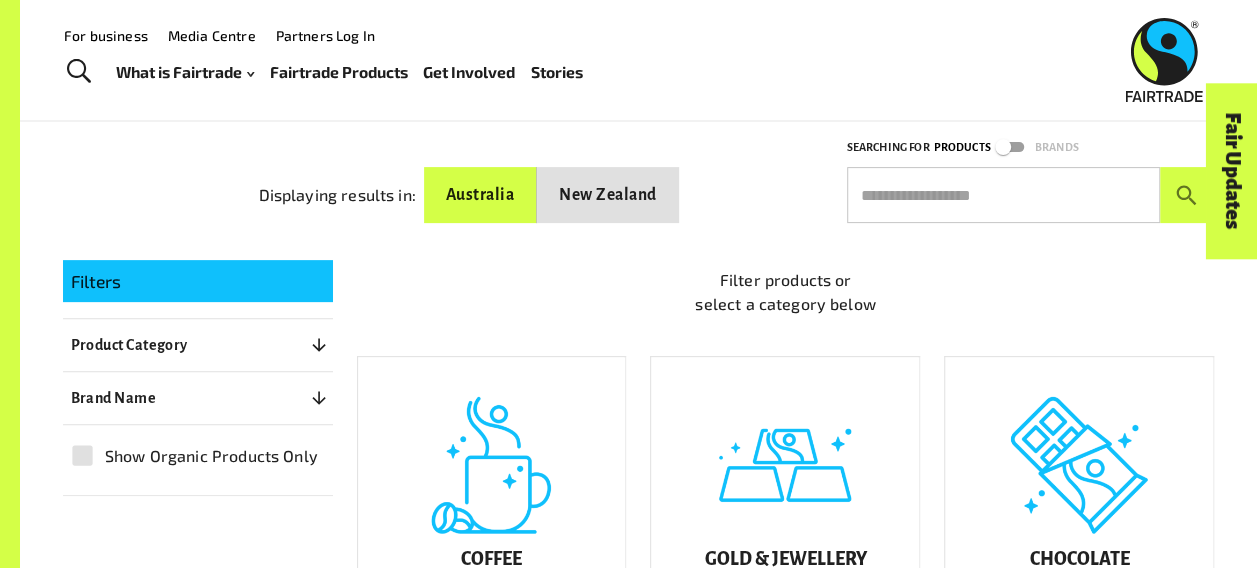 click on "Australia" at bounding box center (480, 195) 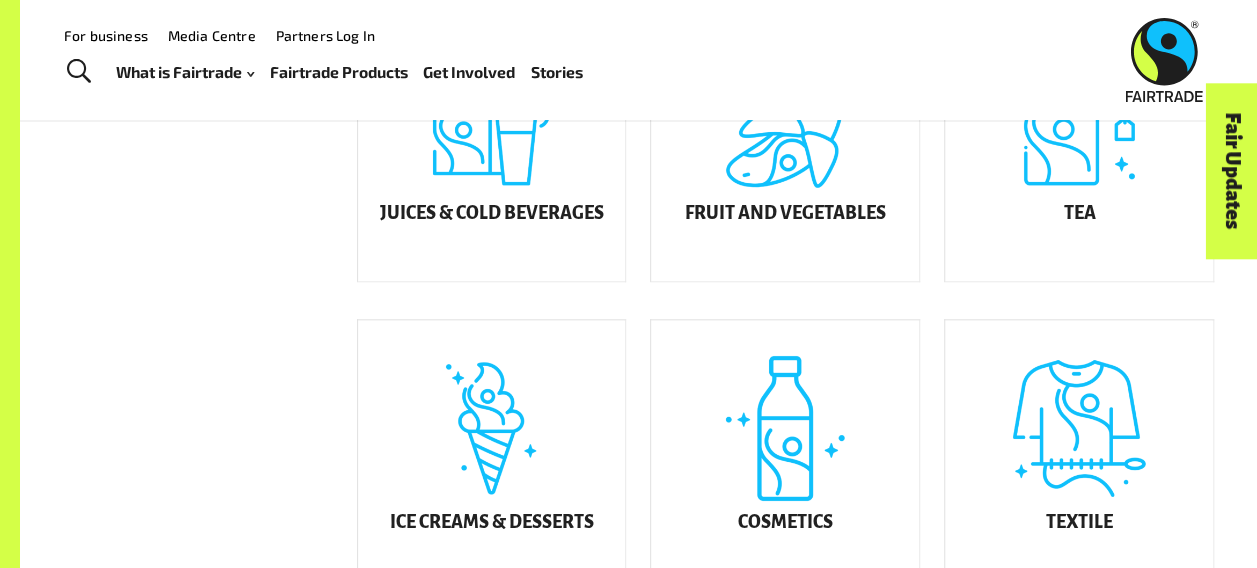 scroll, scrollTop: 753, scrollLeft: 0, axis: vertical 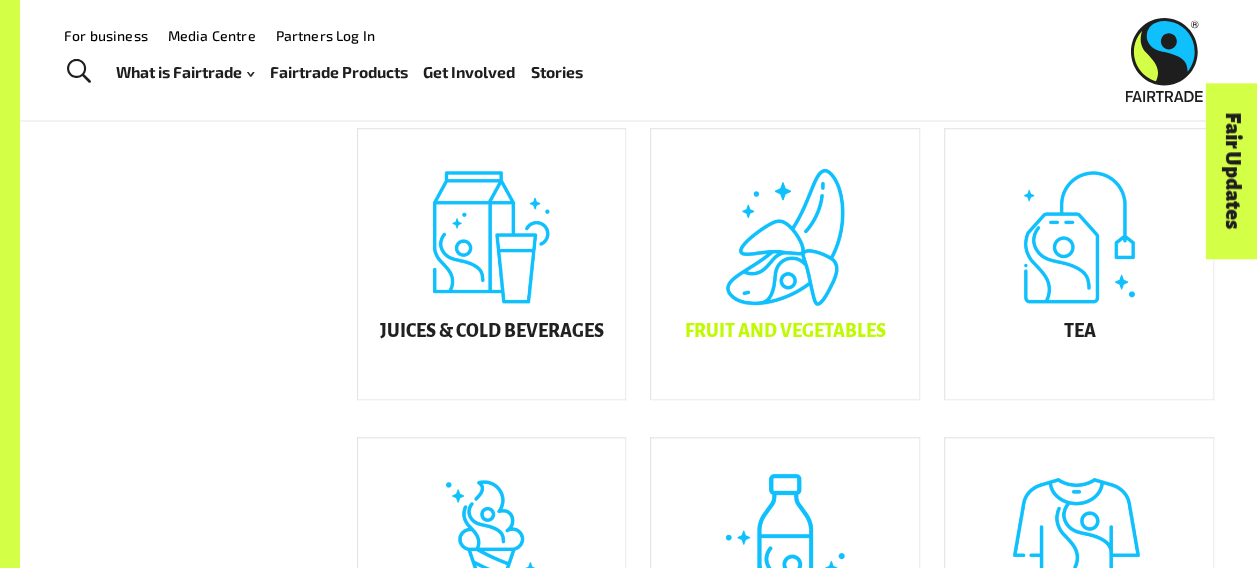 click on "Fruit and Vegetables" at bounding box center (785, 332) 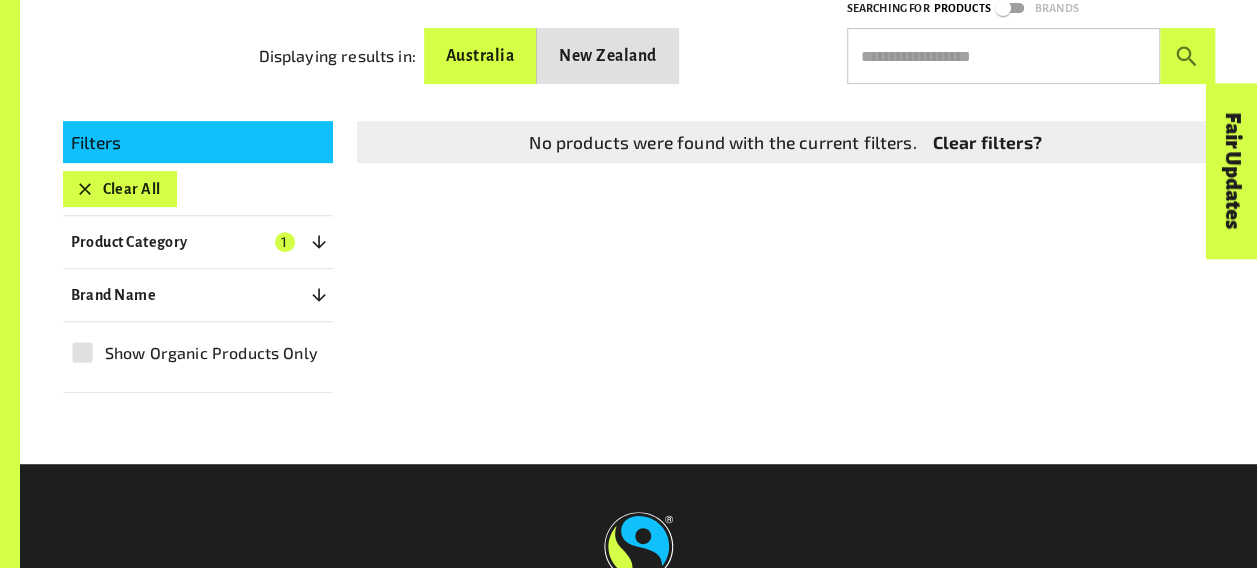scroll, scrollTop: 354, scrollLeft: 0, axis: vertical 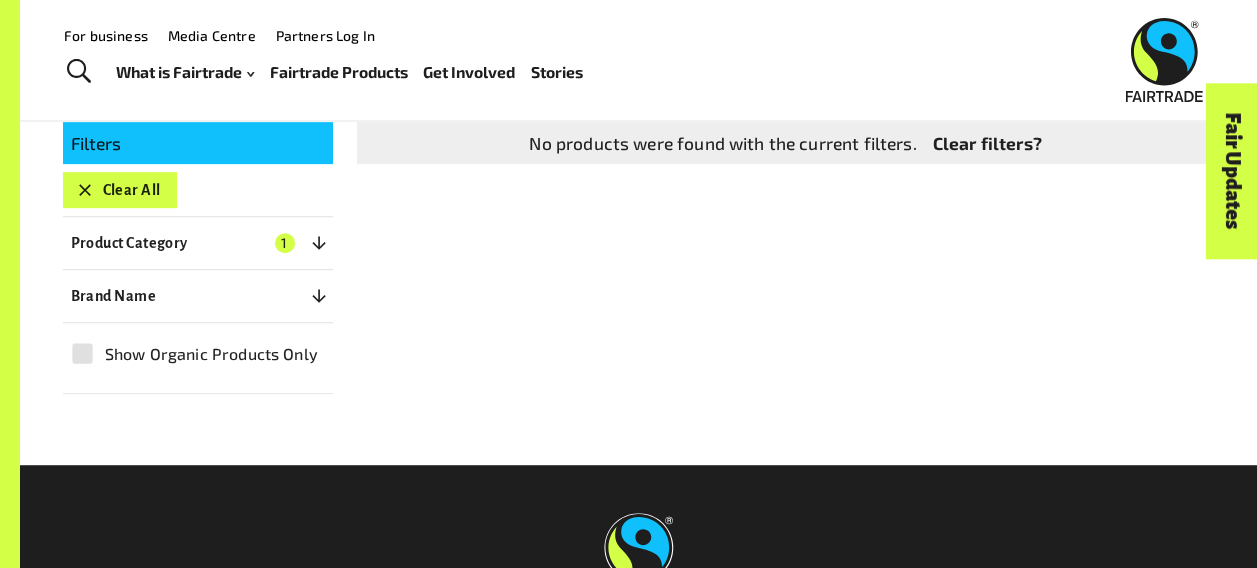 drag, startPoint x: 340, startPoint y: 236, endPoint x: 320, endPoint y: 250, distance: 24.41311 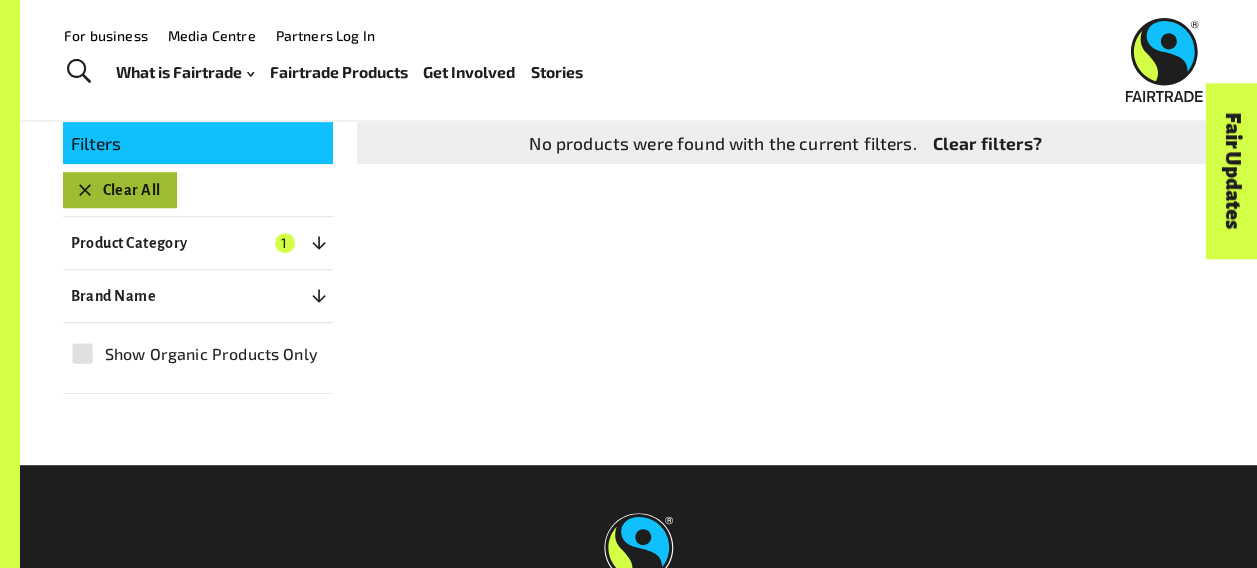 click 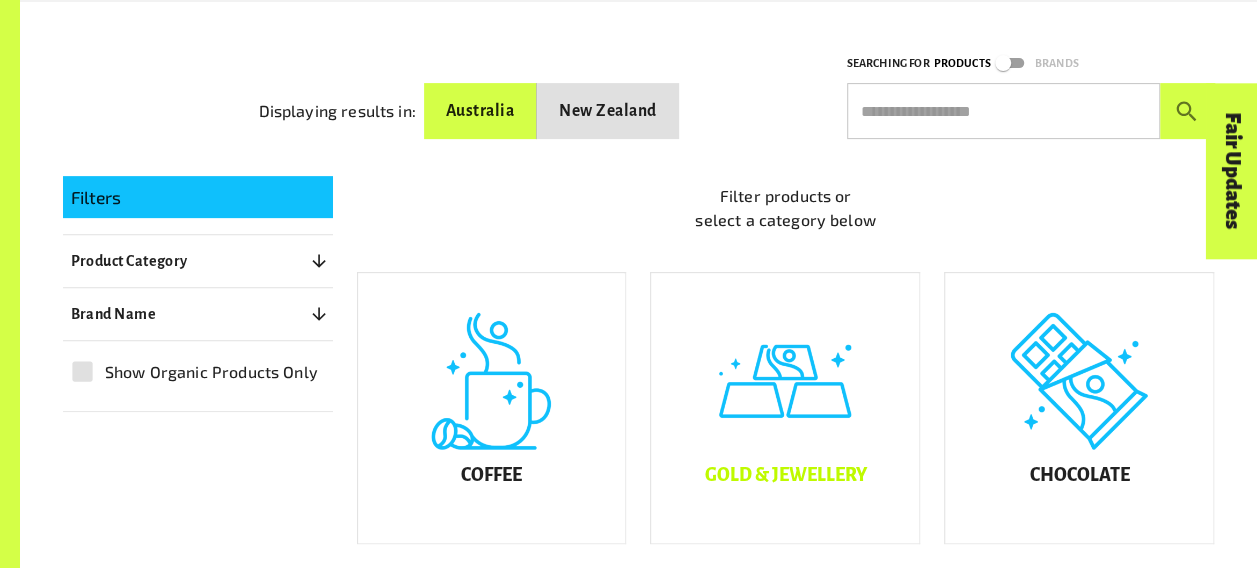 scroll, scrollTop: 455, scrollLeft: 0, axis: vertical 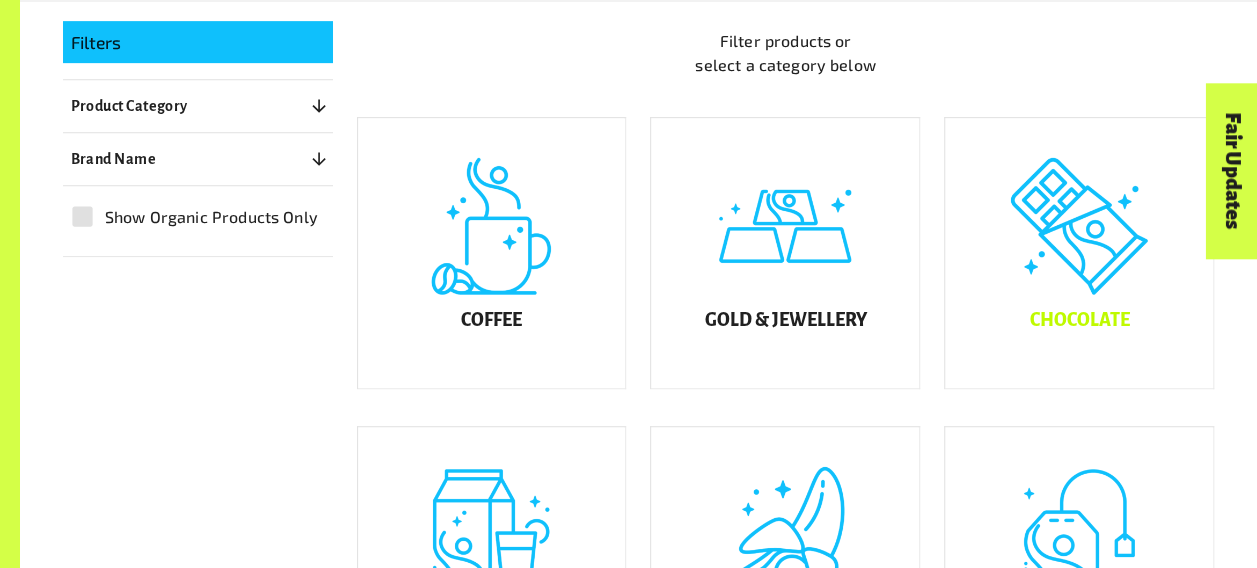 click on "Chocolate" at bounding box center [1079, 321] 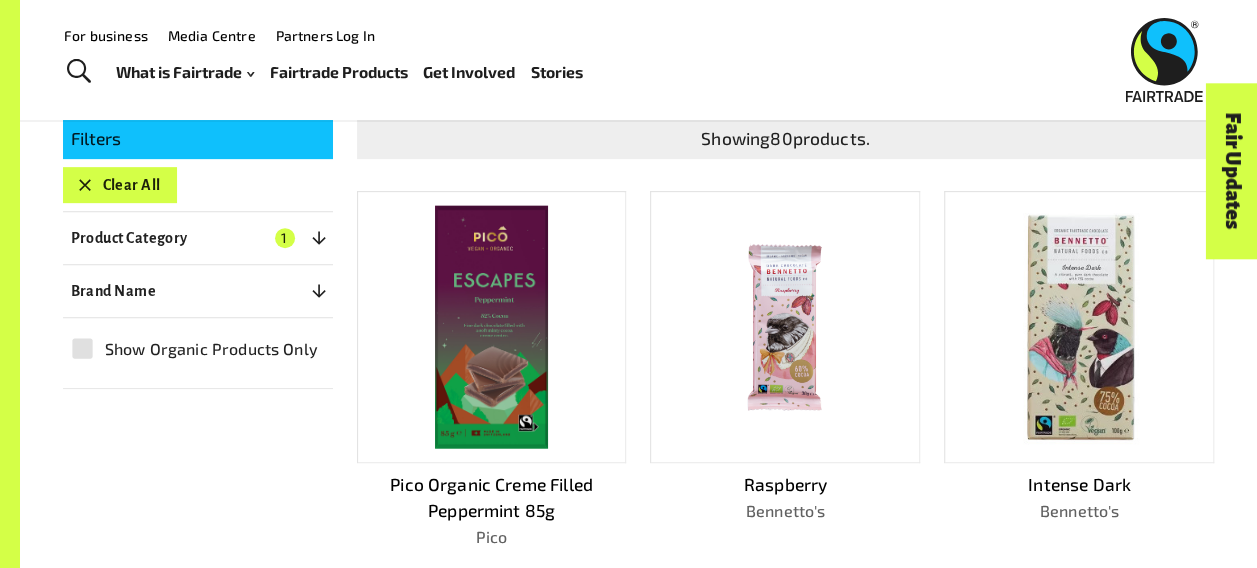scroll, scrollTop: 0, scrollLeft: 0, axis: both 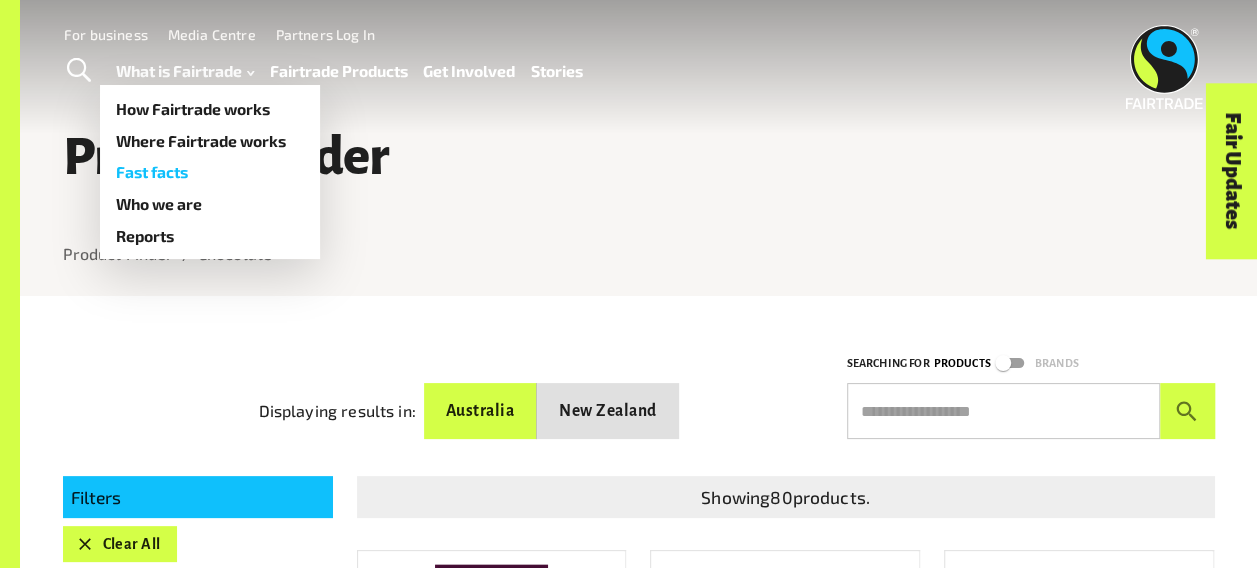 click on "Fast facts" at bounding box center [210, 172] 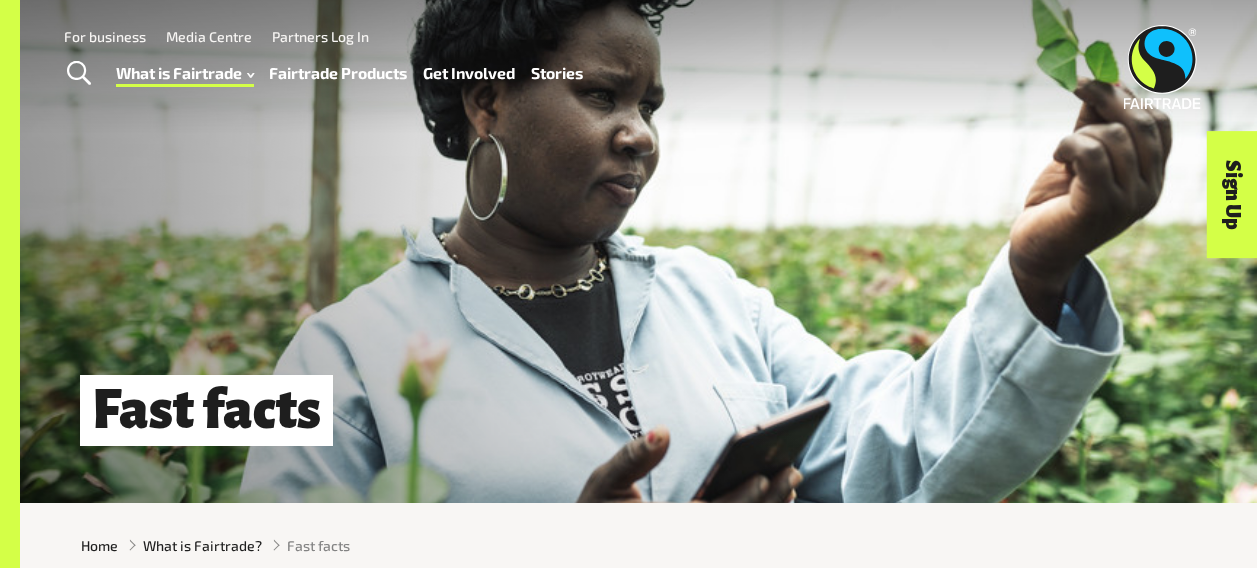 scroll, scrollTop: 0, scrollLeft: 0, axis: both 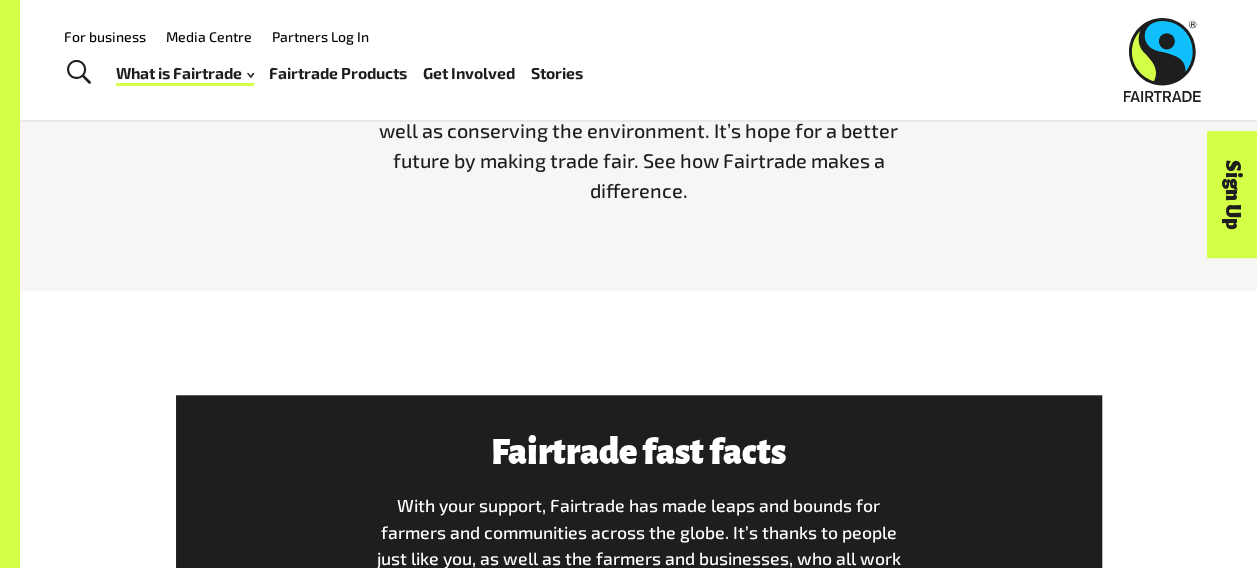 click on "Menu
For business
Media Centre
Partners Log In
What is Fairtrade
How Fairtrade works
Where Fairtrade works
Fast facts
Who we are
Reports
Fairtrade Products
Get Involved
Fairtrade Fortnight 2025
Fairtrade Supporting Workplaces
2025 Fairtrade Supporting Workplaces
Stories" at bounding box center (628, 60) 